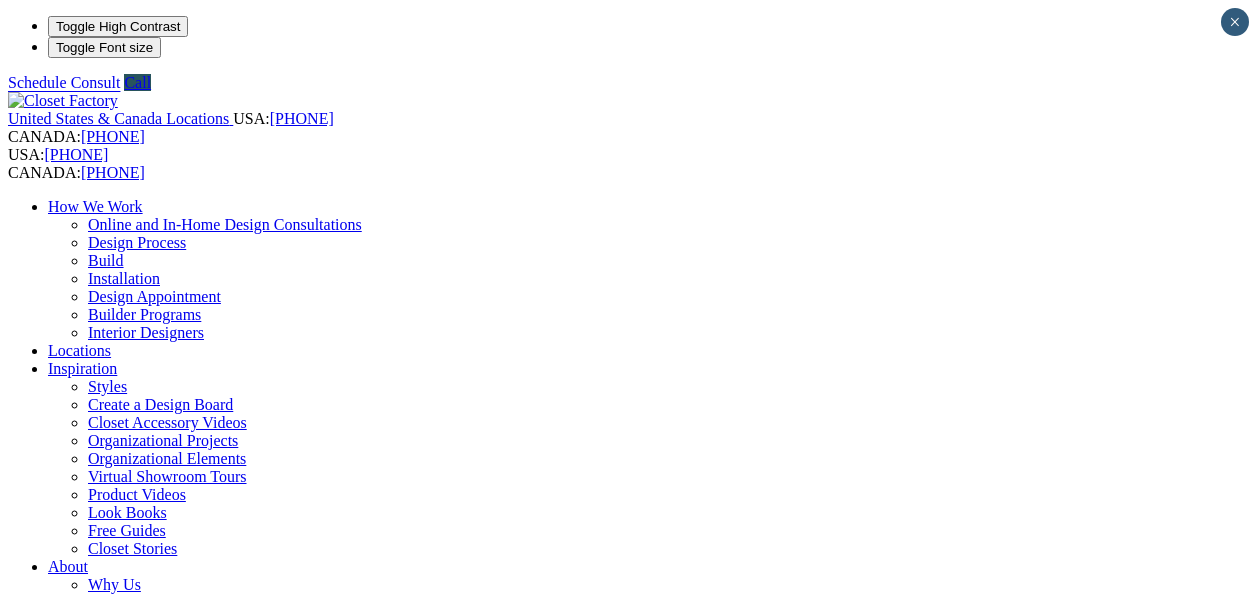 scroll, scrollTop: 0, scrollLeft: 0, axis: both 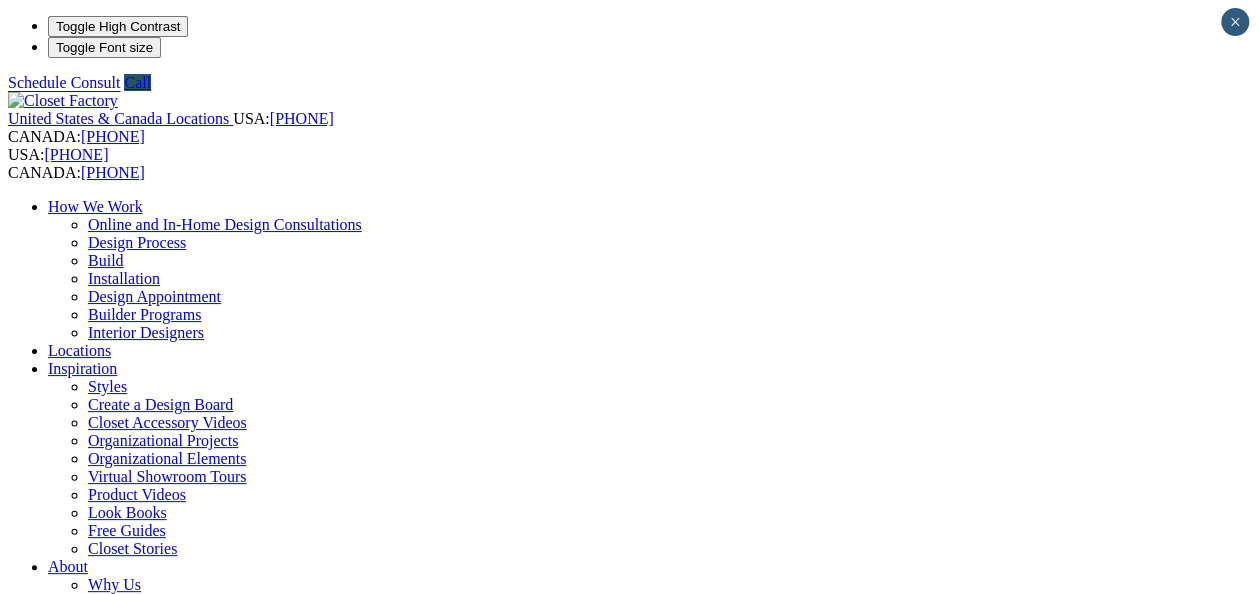 click on "Home Office" at bounding box center [90, 994] 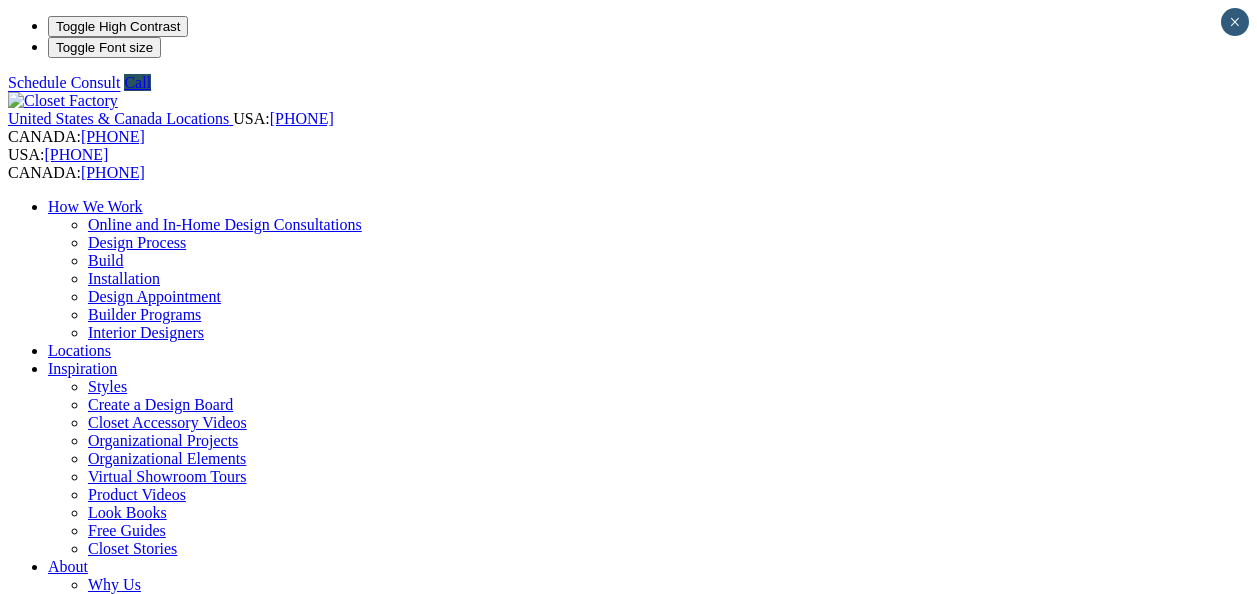 scroll, scrollTop: 0, scrollLeft: 0, axis: both 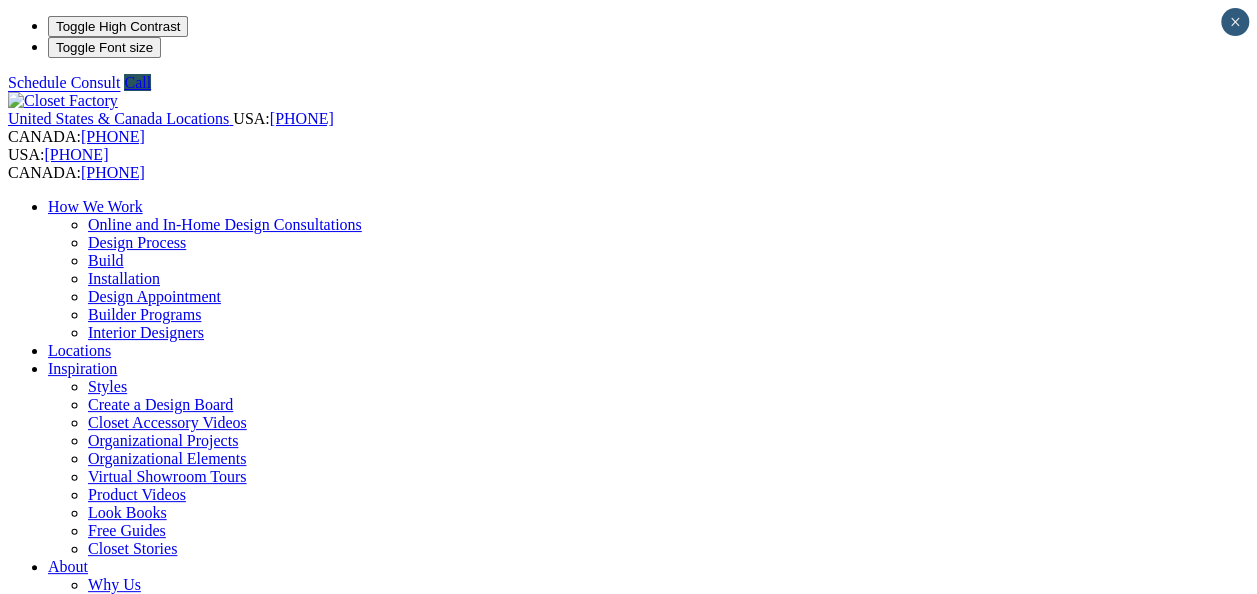 click on "Previous Slide" at bounding box center (628, 1969) 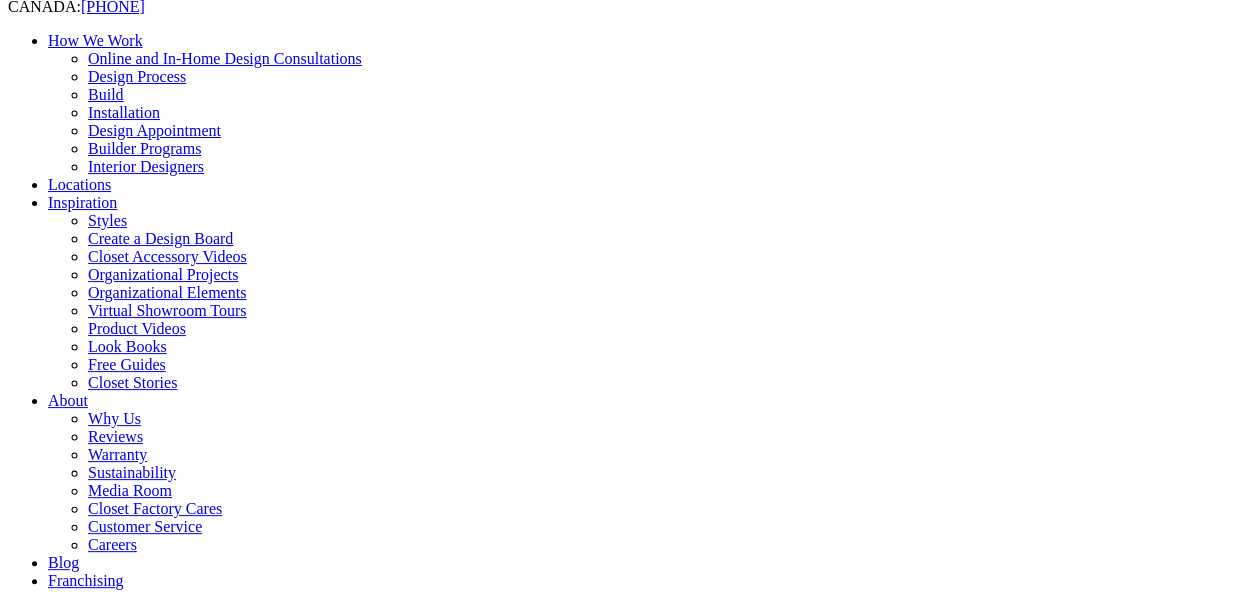 click on "Gallery" at bounding box center (111, 1874) 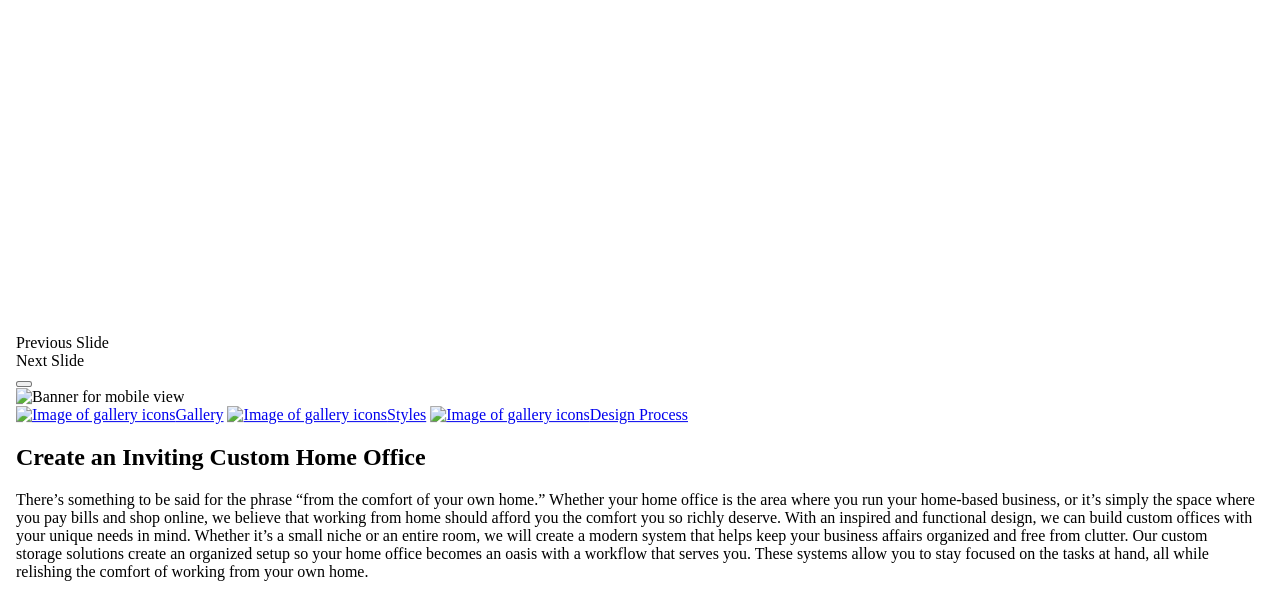 scroll, scrollTop: 1628, scrollLeft: 0, axis: vertical 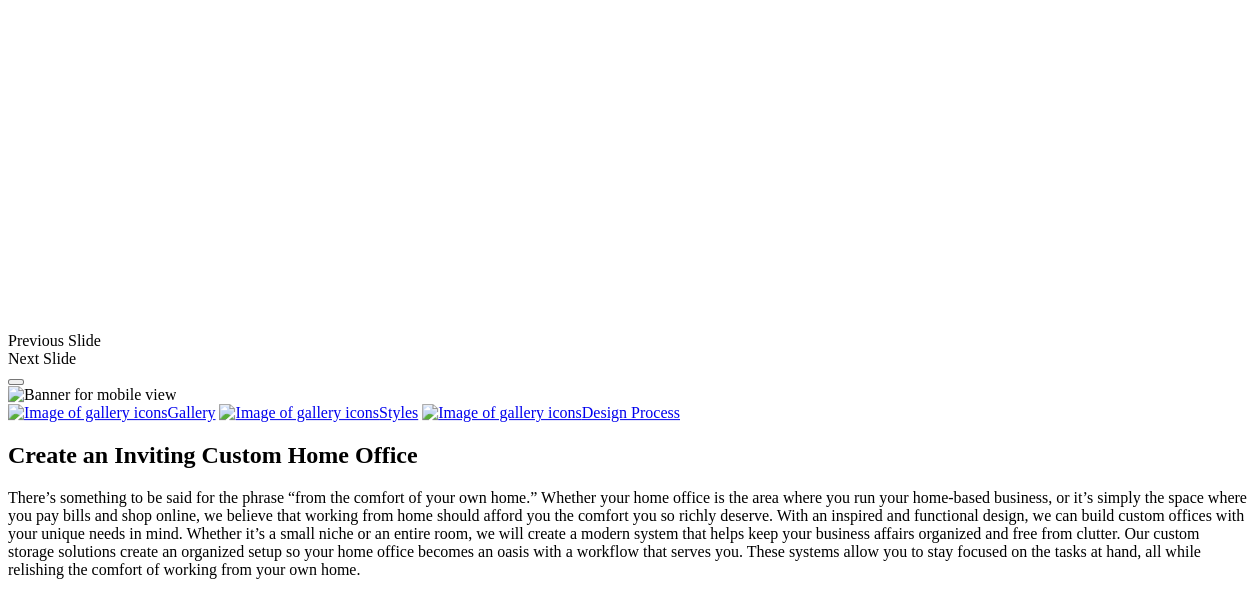 click at bounding box center (572, 1535) 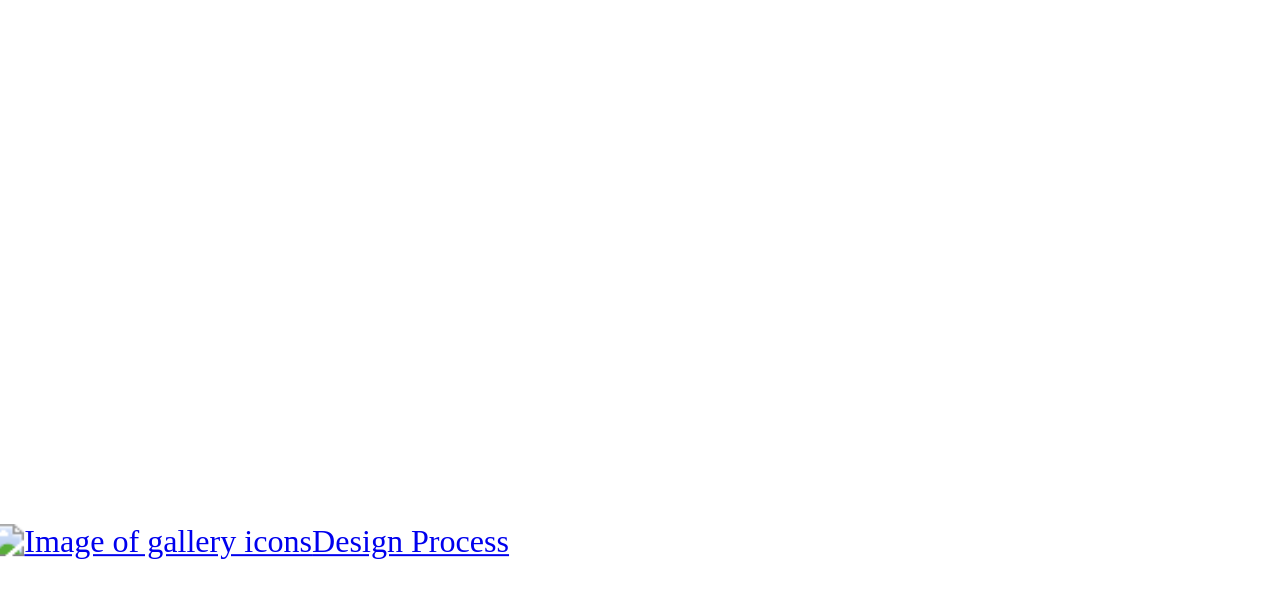 scroll, scrollTop: 1628, scrollLeft: 0, axis: vertical 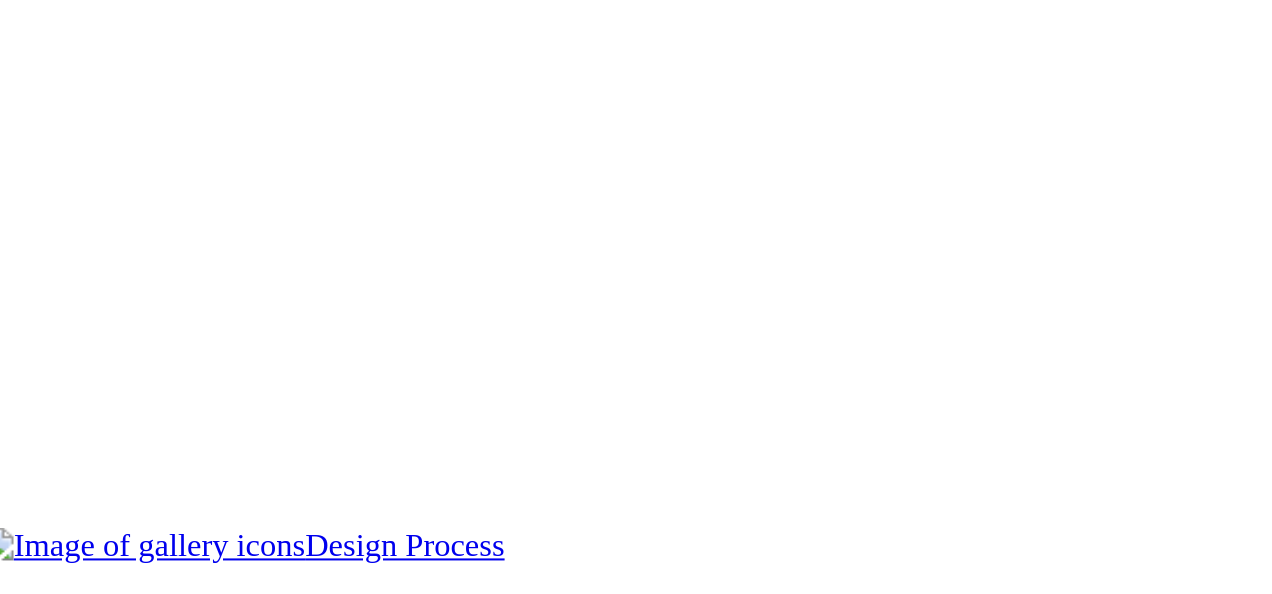 click at bounding box center (145, 36657) 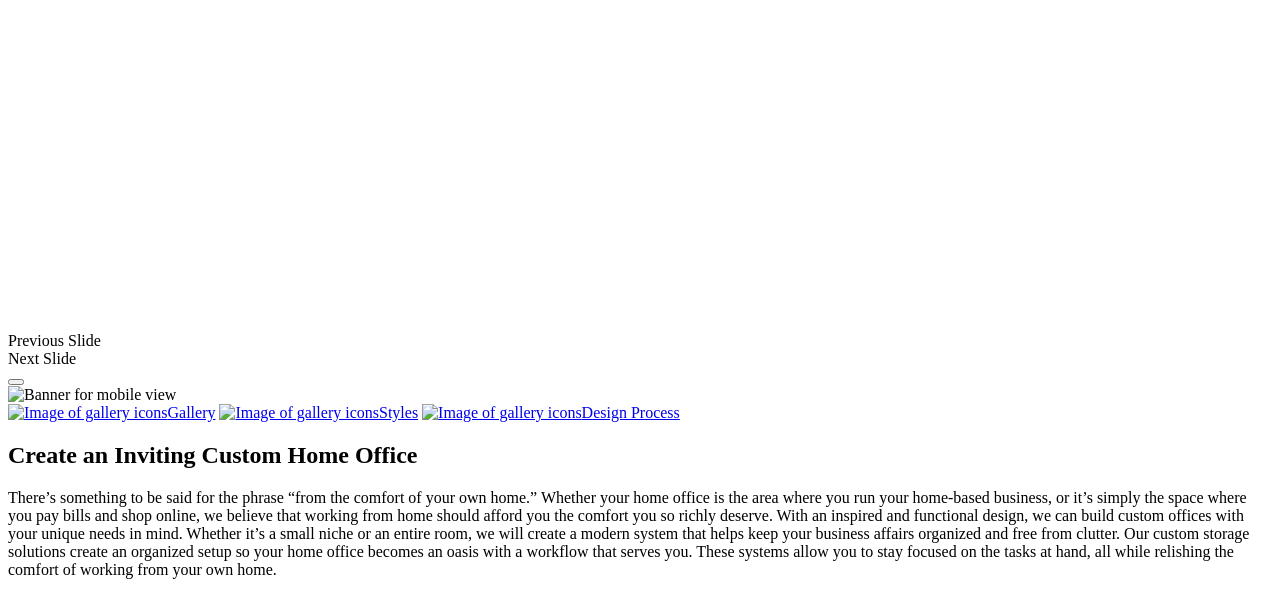 click at bounding box center [116, 36657] 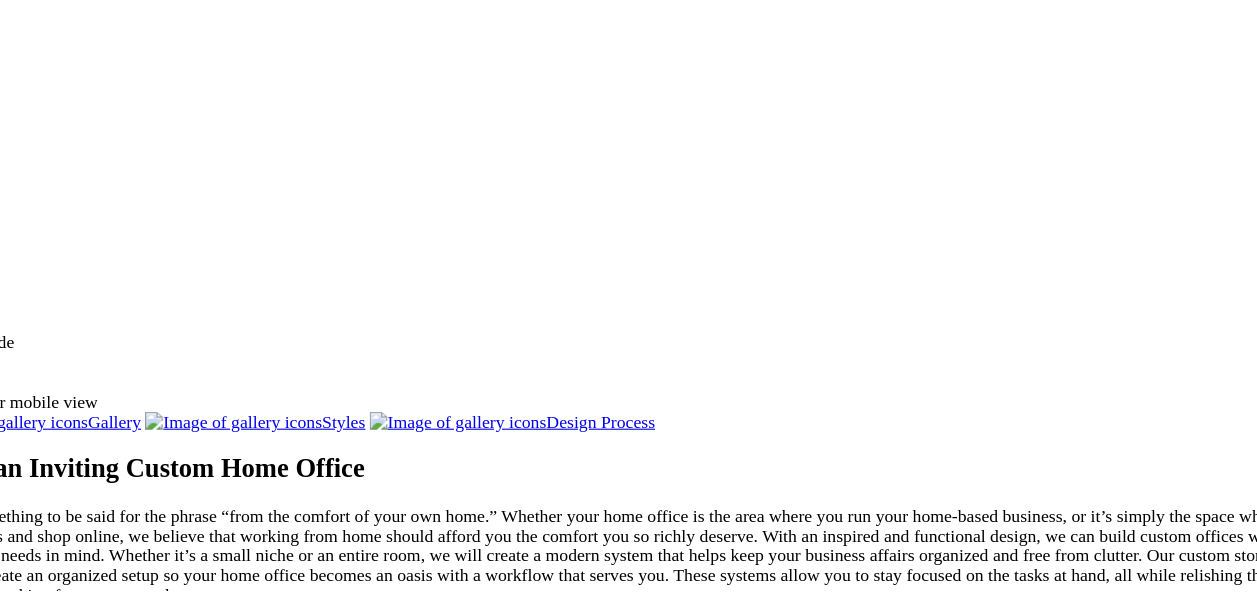 scroll, scrollTop: 1628, scrollLeft: 0, axis: vertical 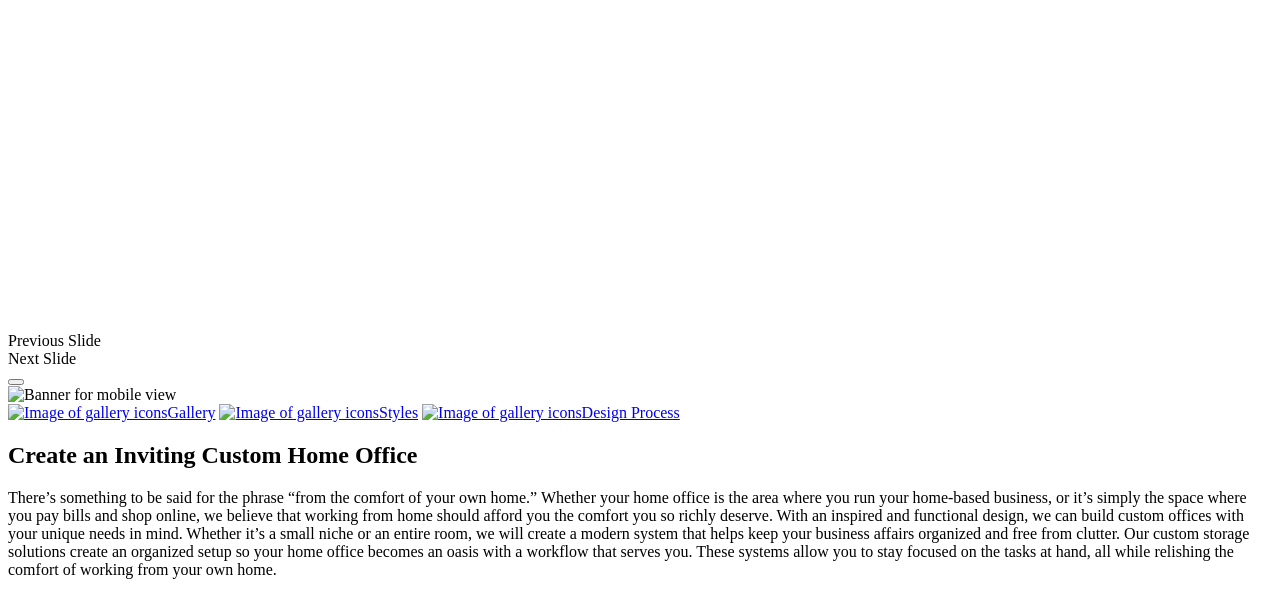 click at bounding box center (8, 36666) 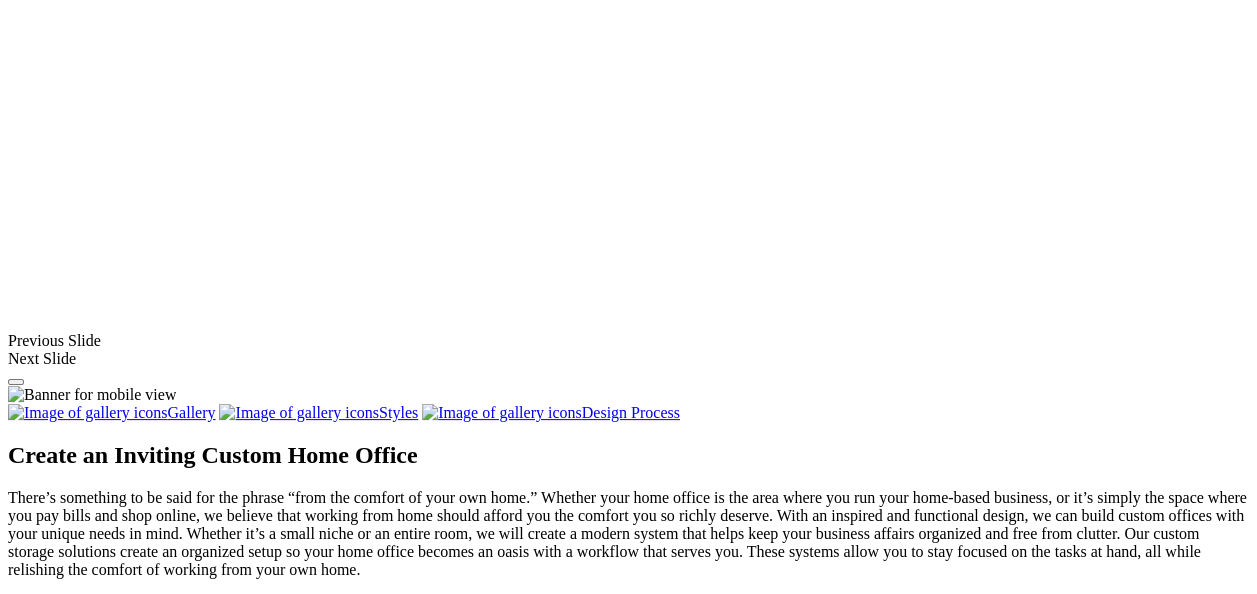 click at bounding box center (330, 1361) 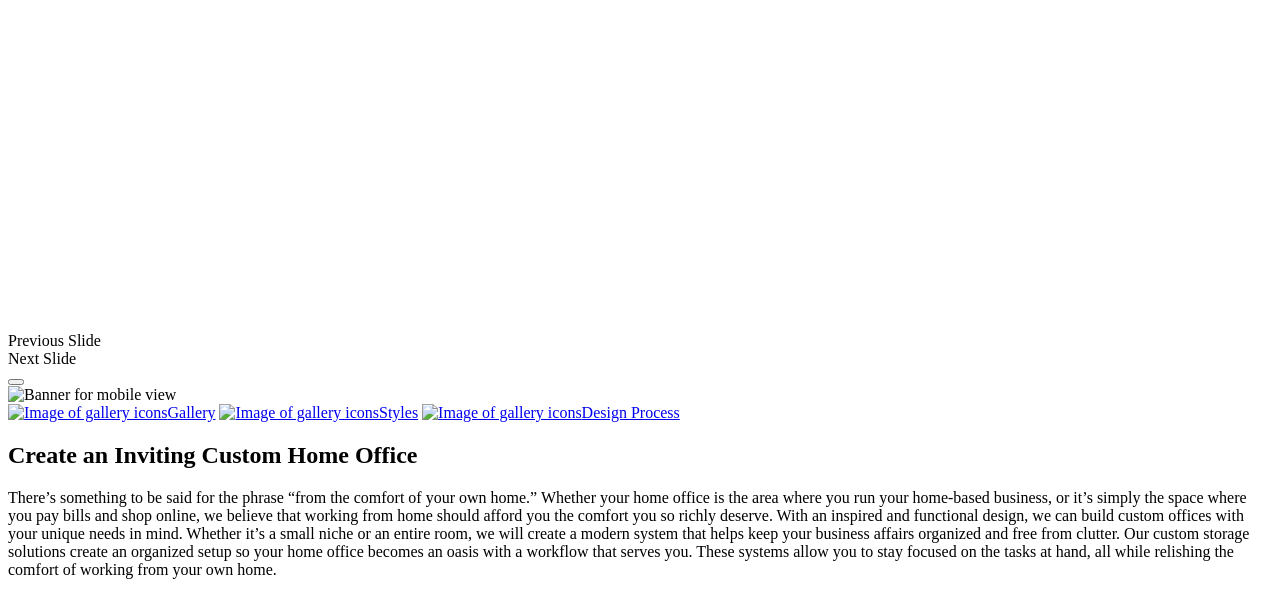 click at bounding box center [8, 36666] 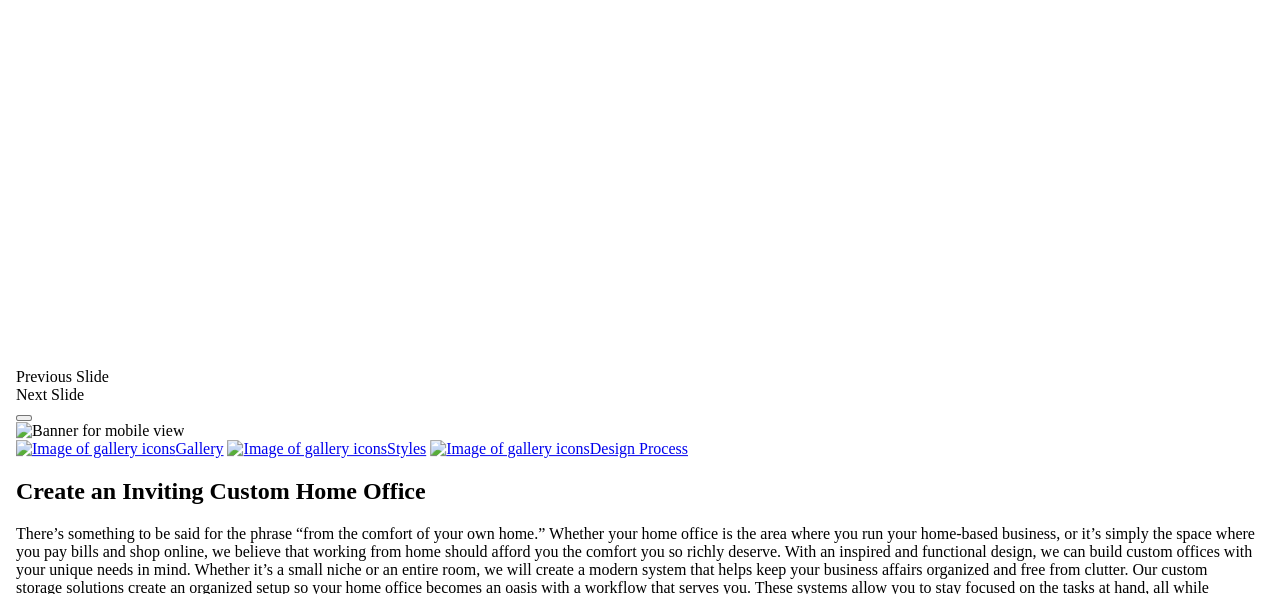 scroll, scrollTop: 1650, scrollLeft: 0, axis: vertical 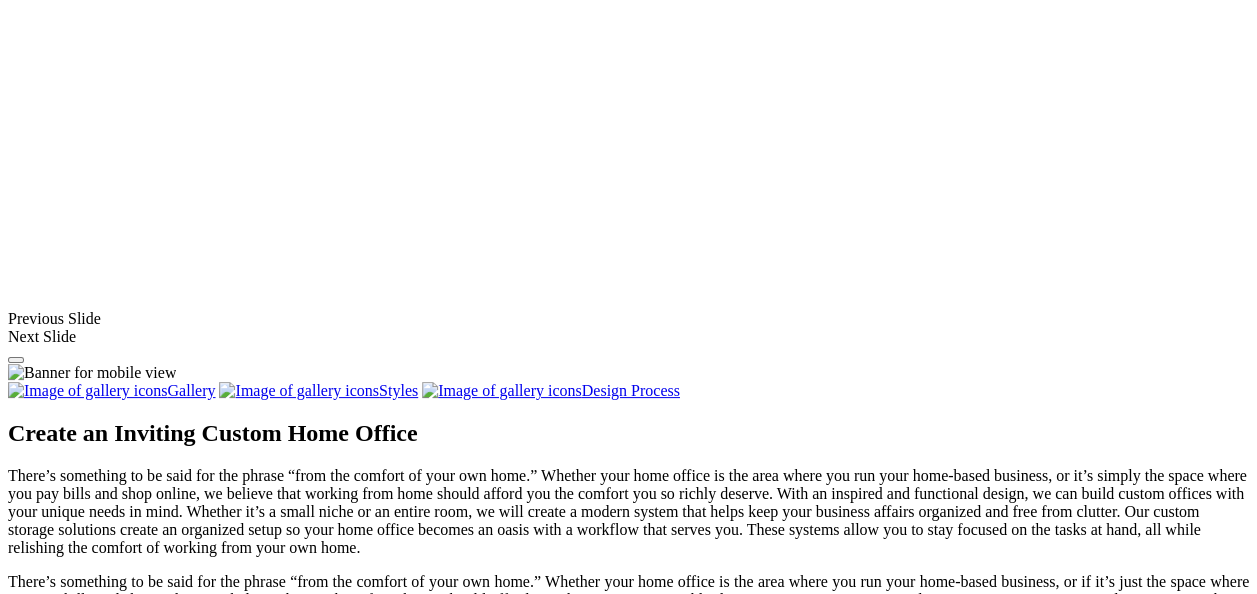 click at bounding box center (572, 1513) 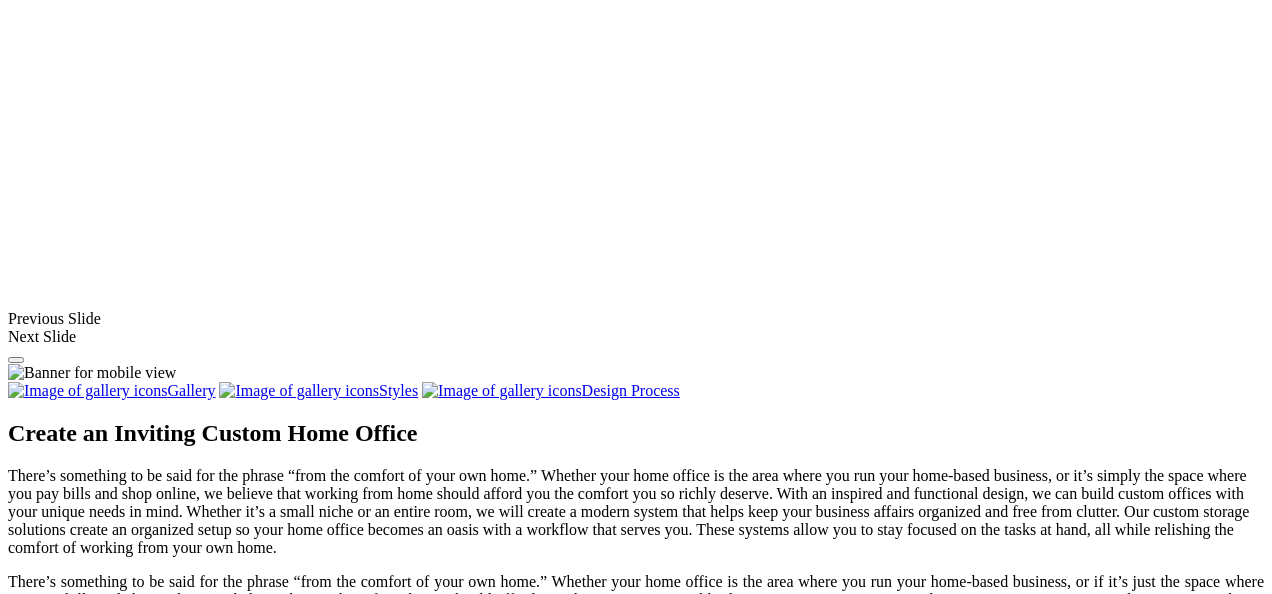 click at bounding box center (8, 36644) 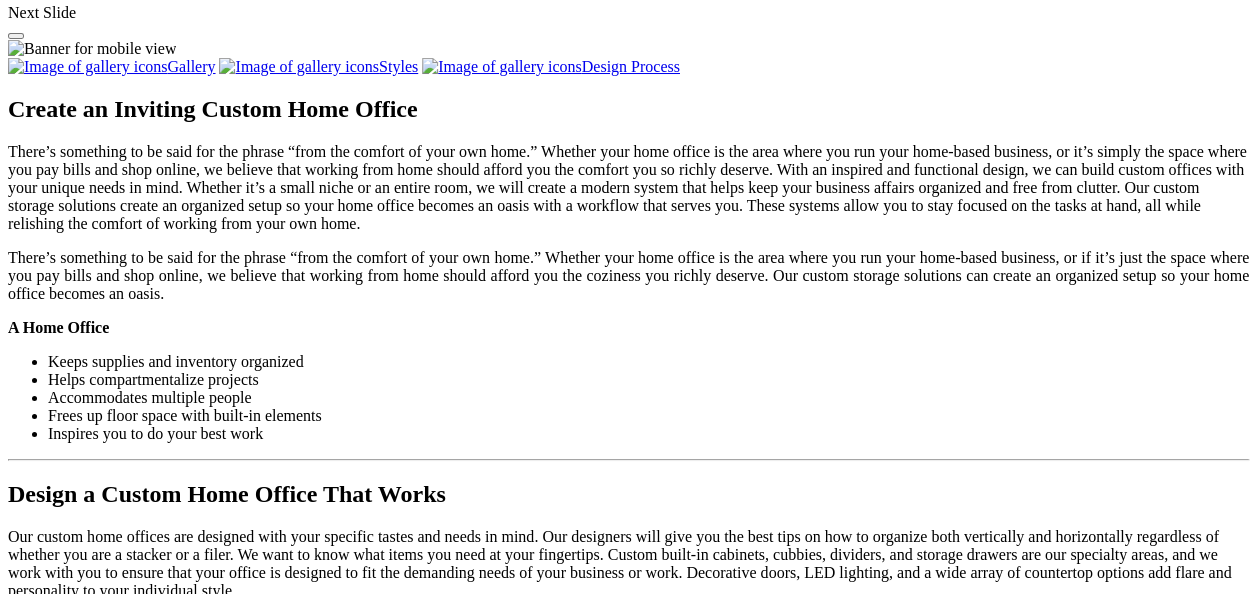 click at bounding box center [145, 1189] 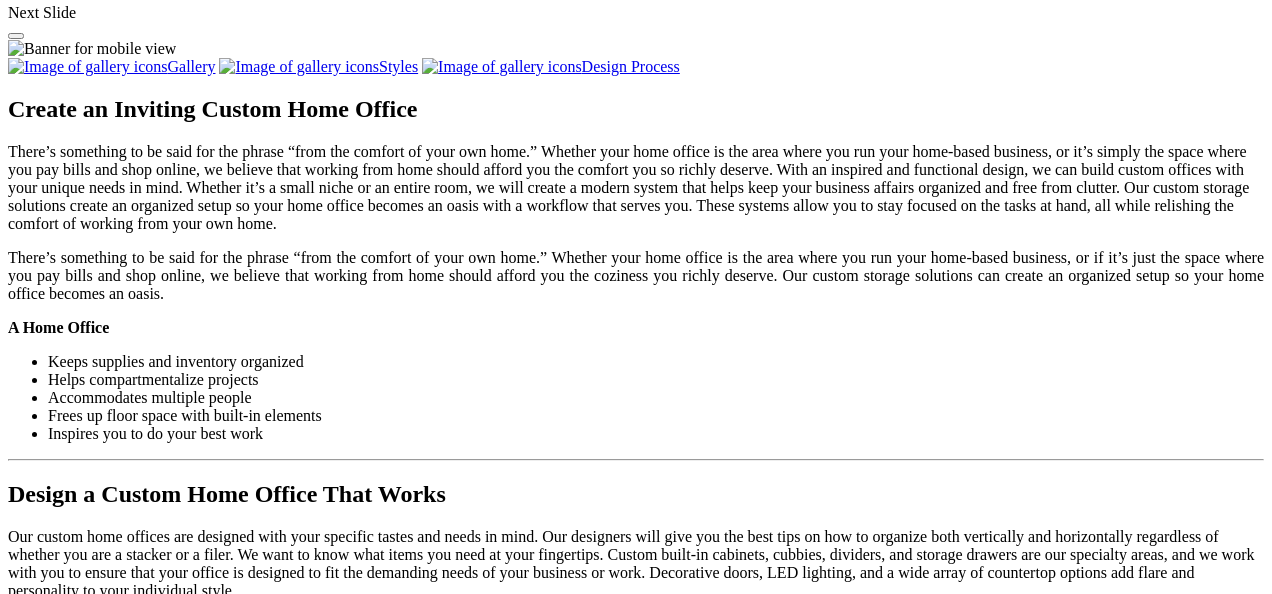 click at bounding box center [8, 36320] 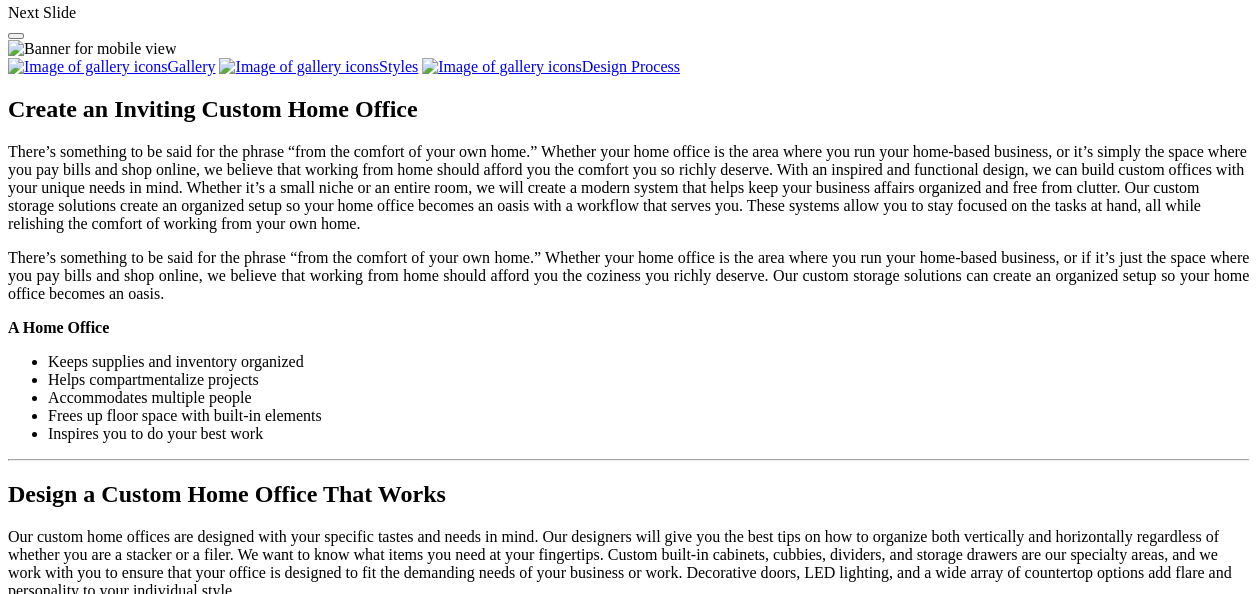 click at bounding box center (884, 1189) 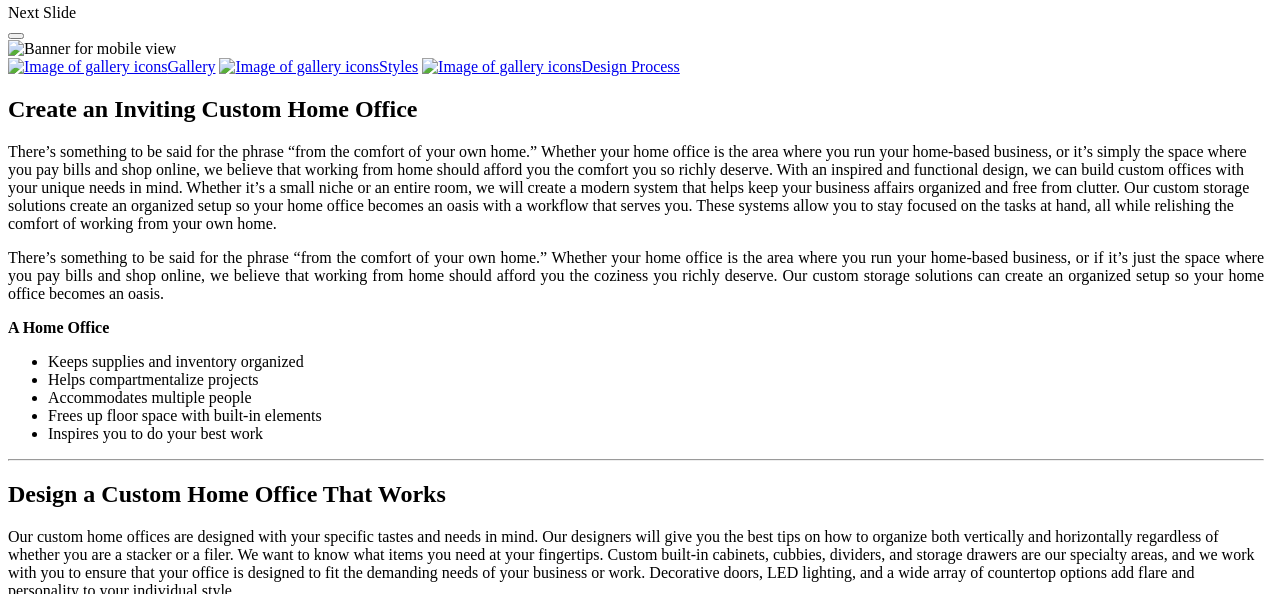 click at bounding box center [8, 36320] 